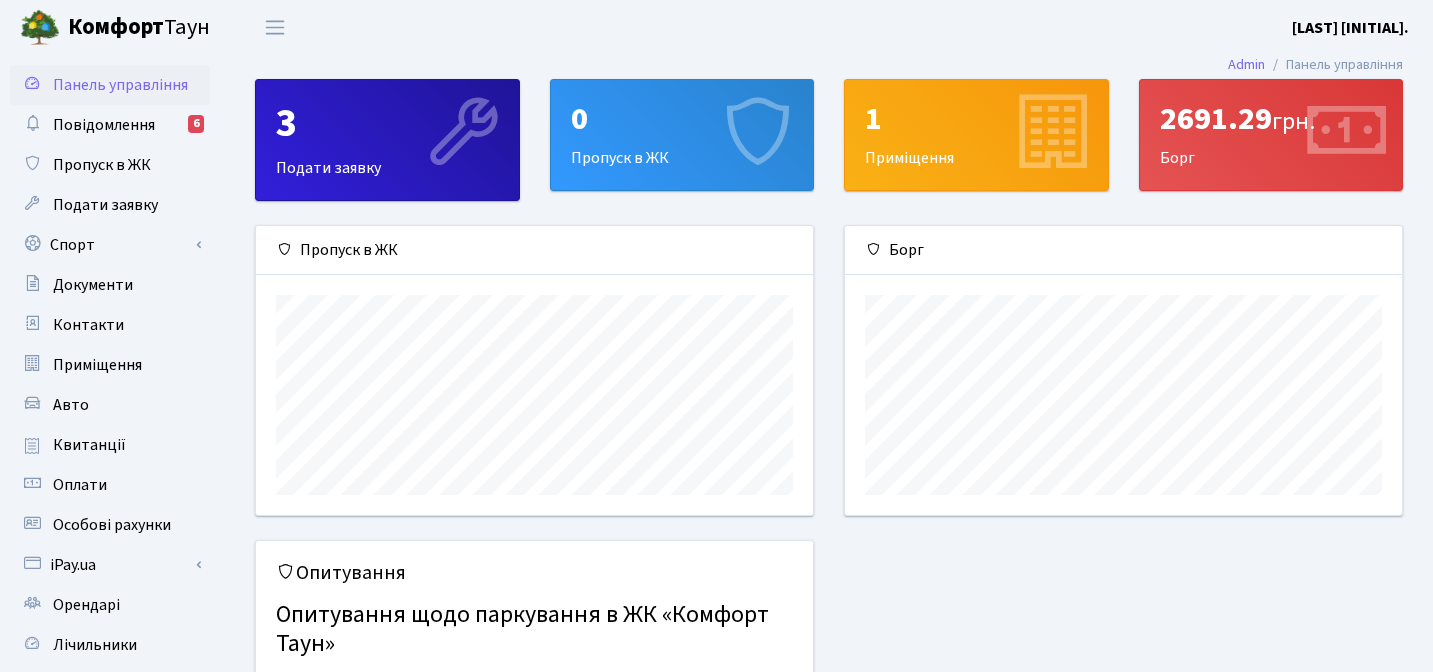scroll, scrollTop: 0, scrollLeft: 0, axis: both 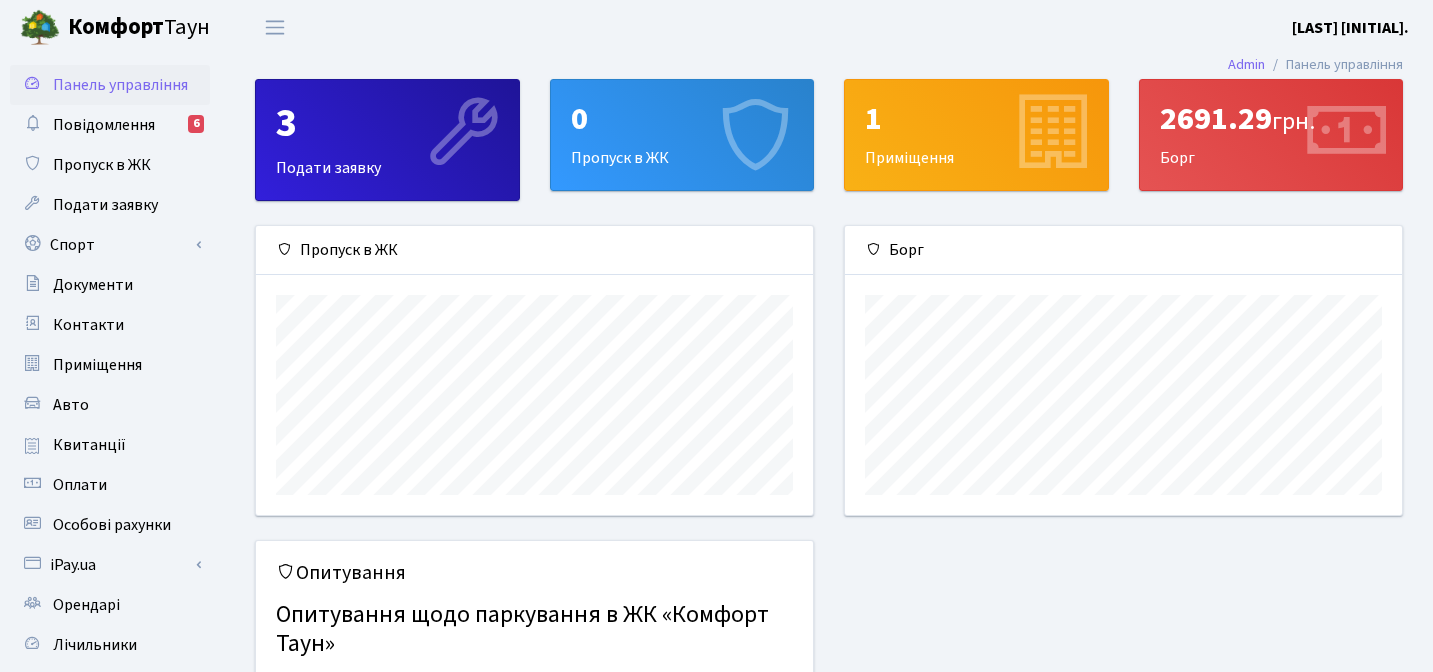 click on "0
Пропуск в ЖК" at bounding box center (682, 135) 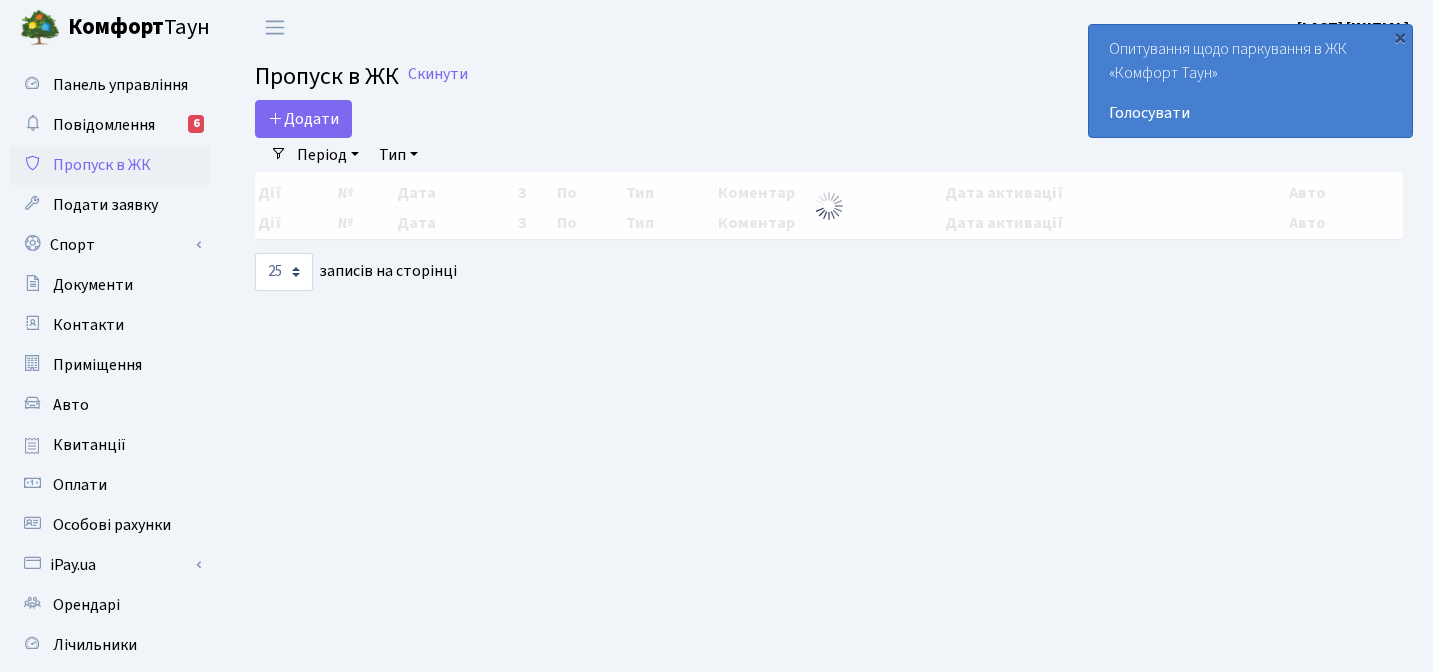 select on "25" 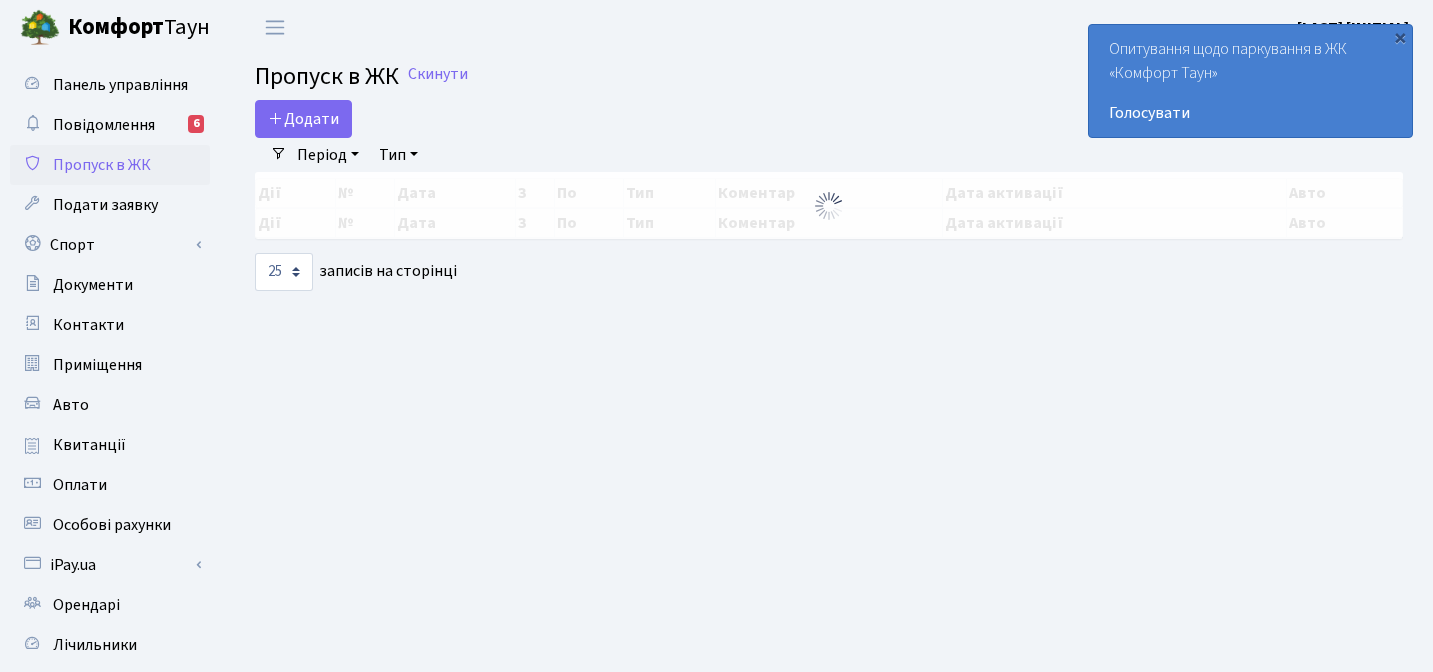 scroll, scrollTop: 0, scrollLeft: 0, axis: both 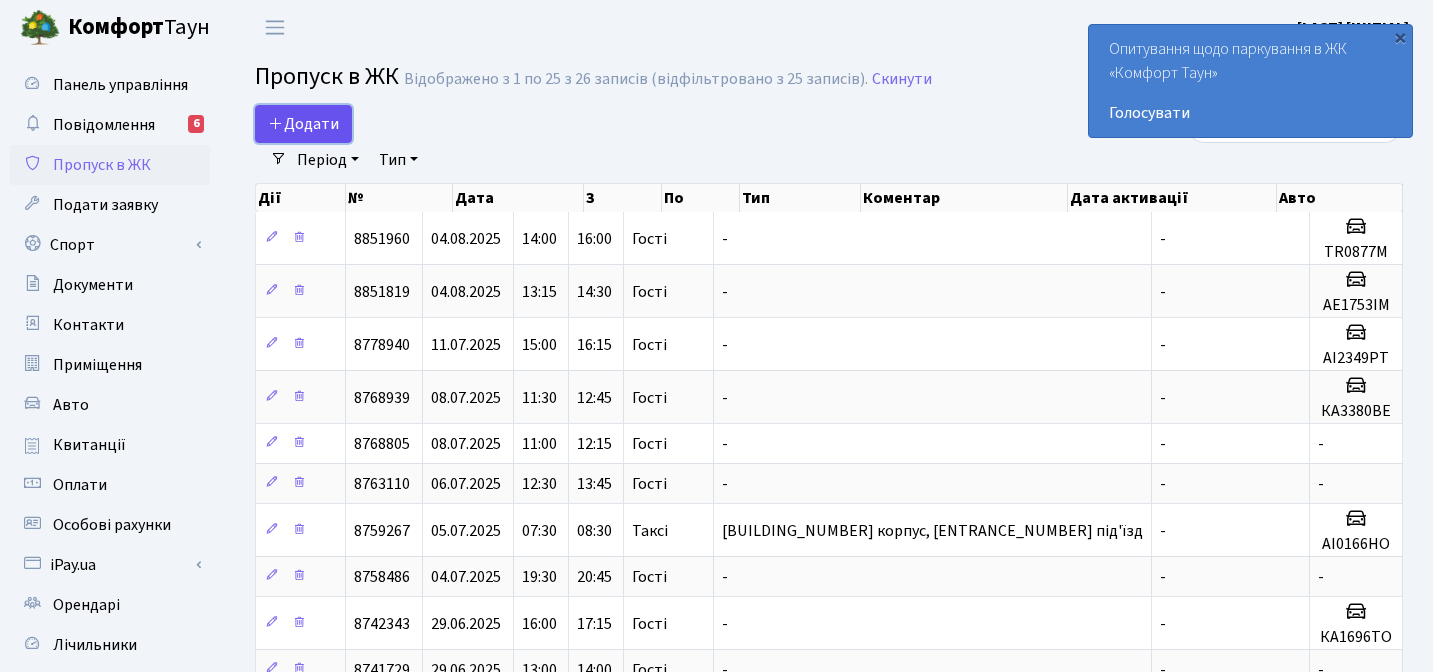 click on "Додати" at bounding box center (303, 124) 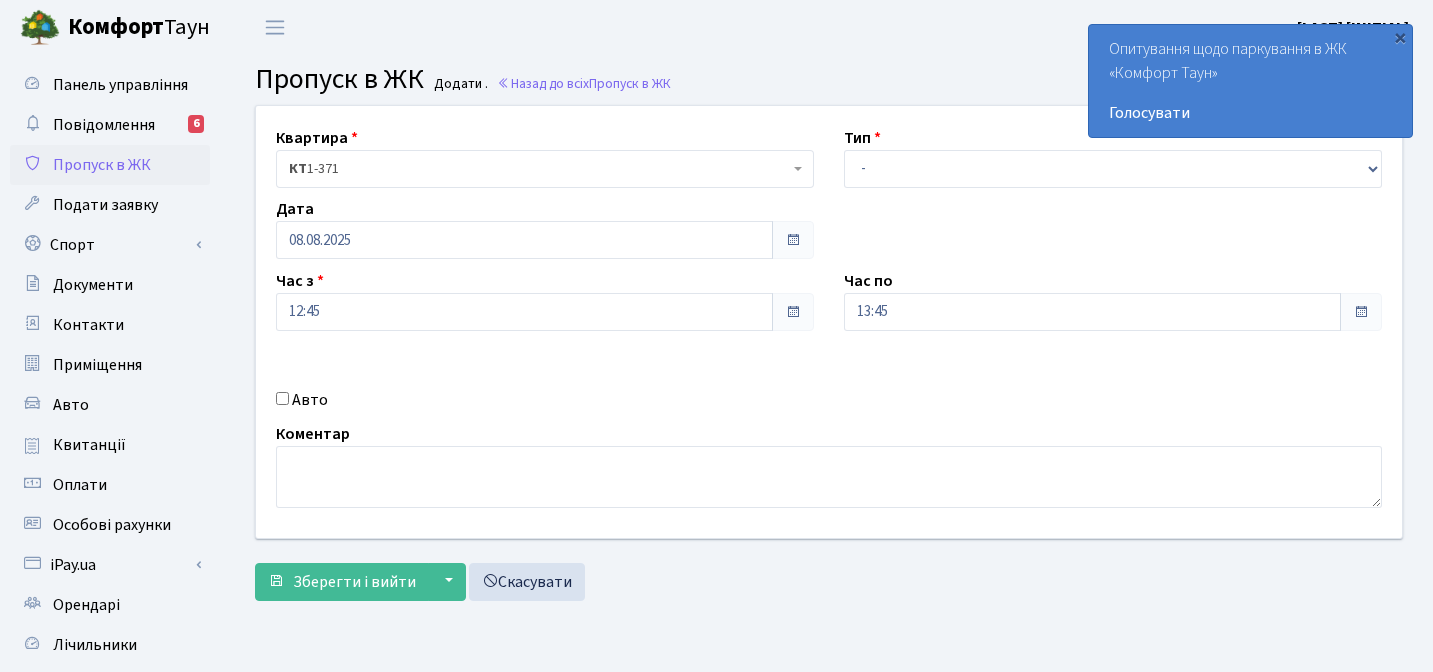 scroll, scrollTop: 0, scrollLeft: 0, axis: both 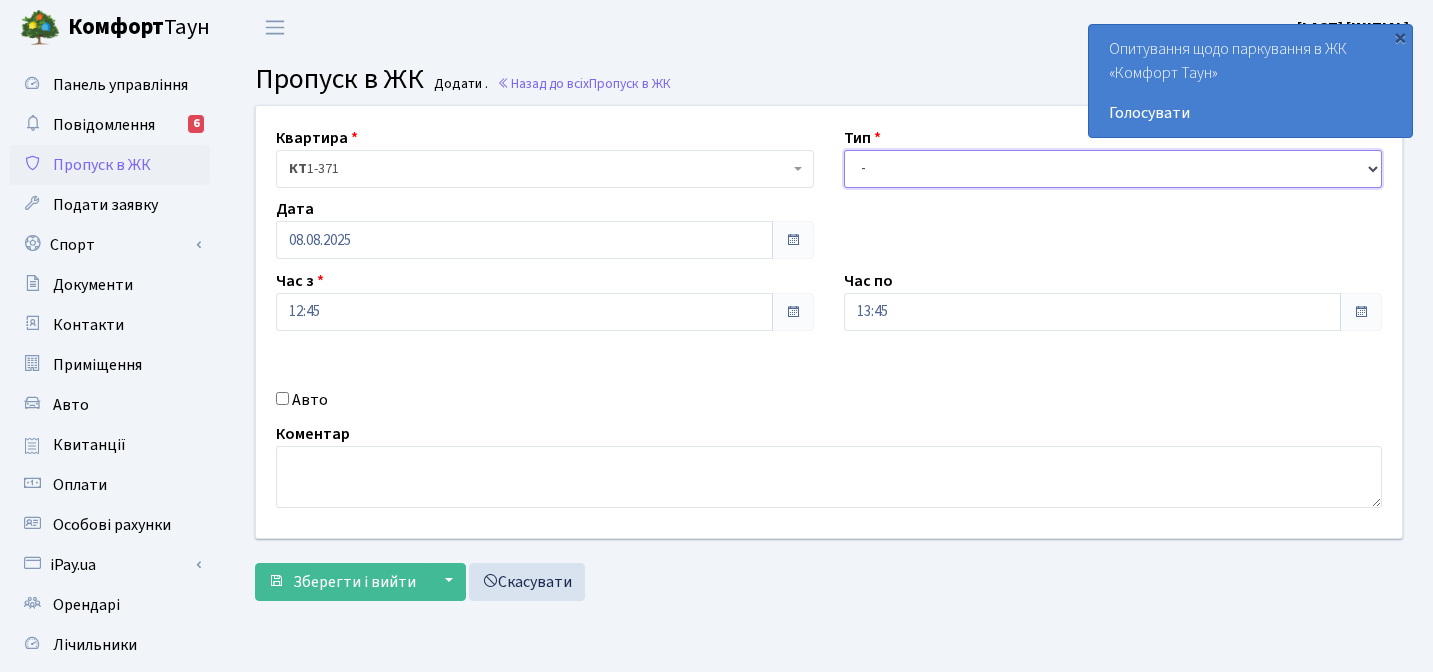 click on "-
Доставка
Таксі
Гості
Сервіс" at bounding box center [1113, 169] 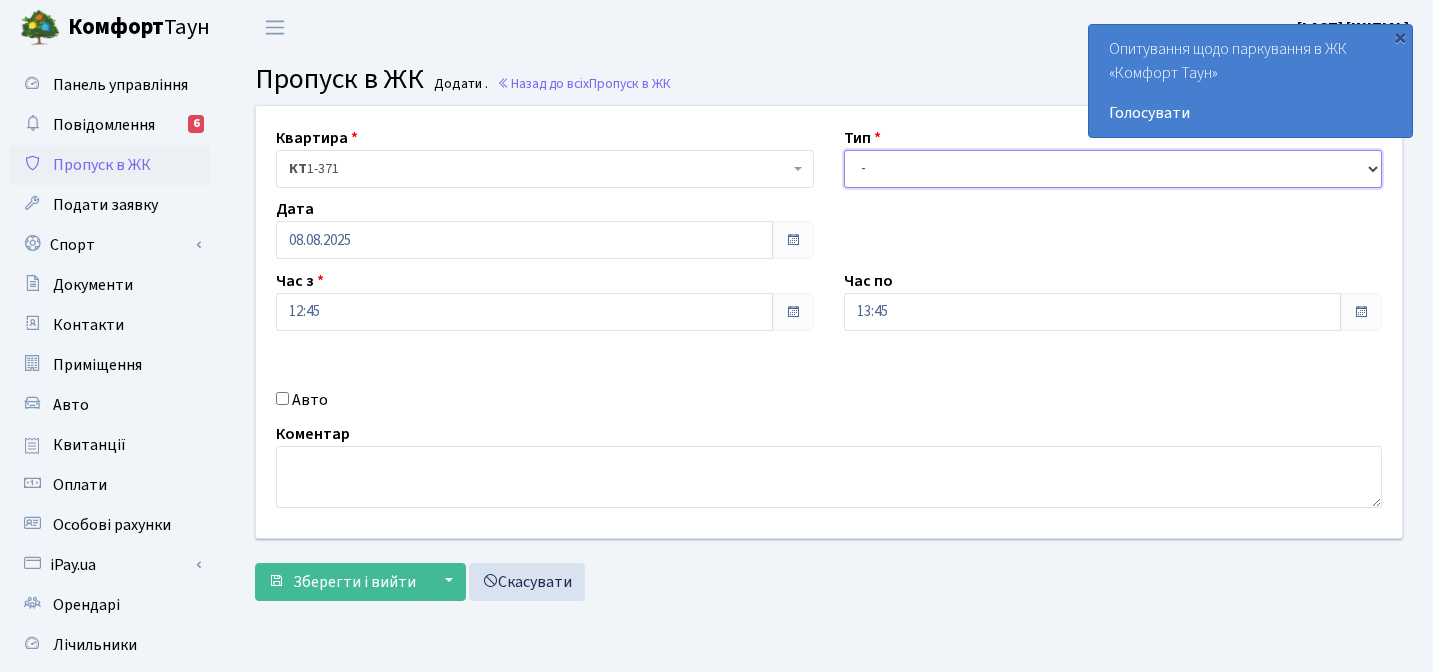 select on "3" 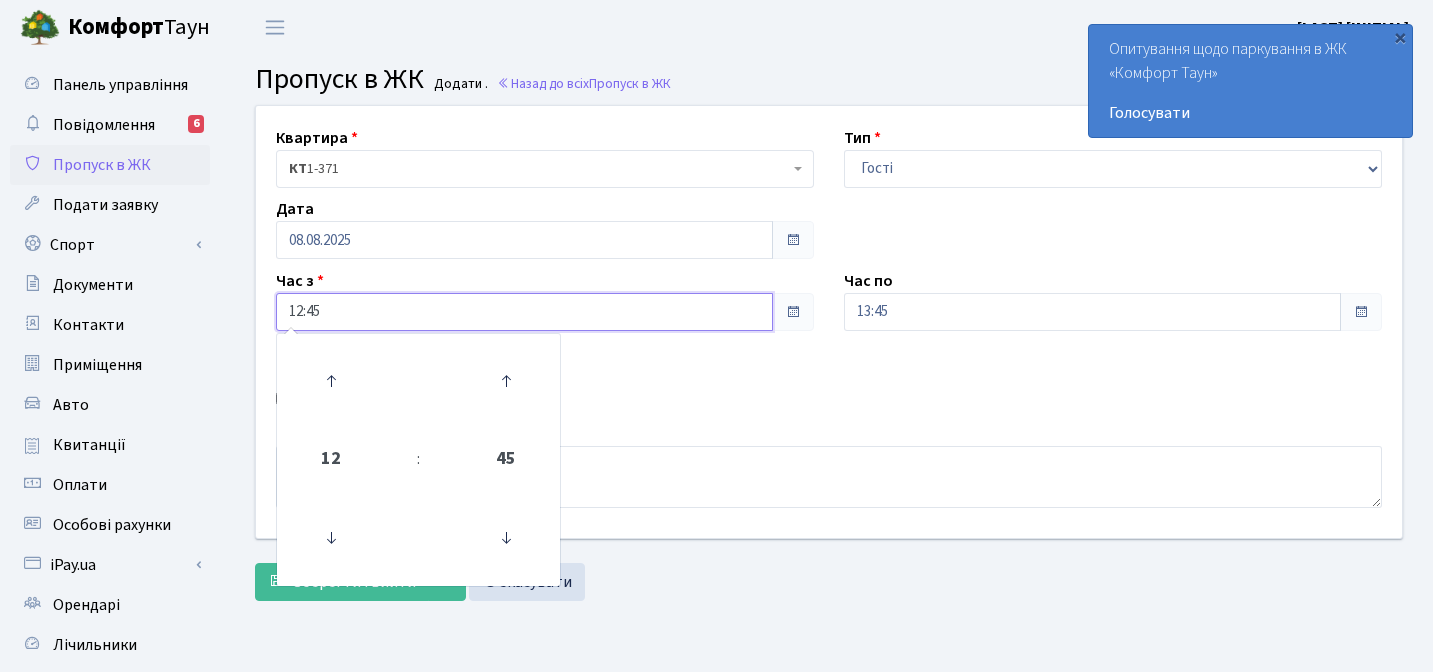 click on "12:45" at bounding box center [524, 312] 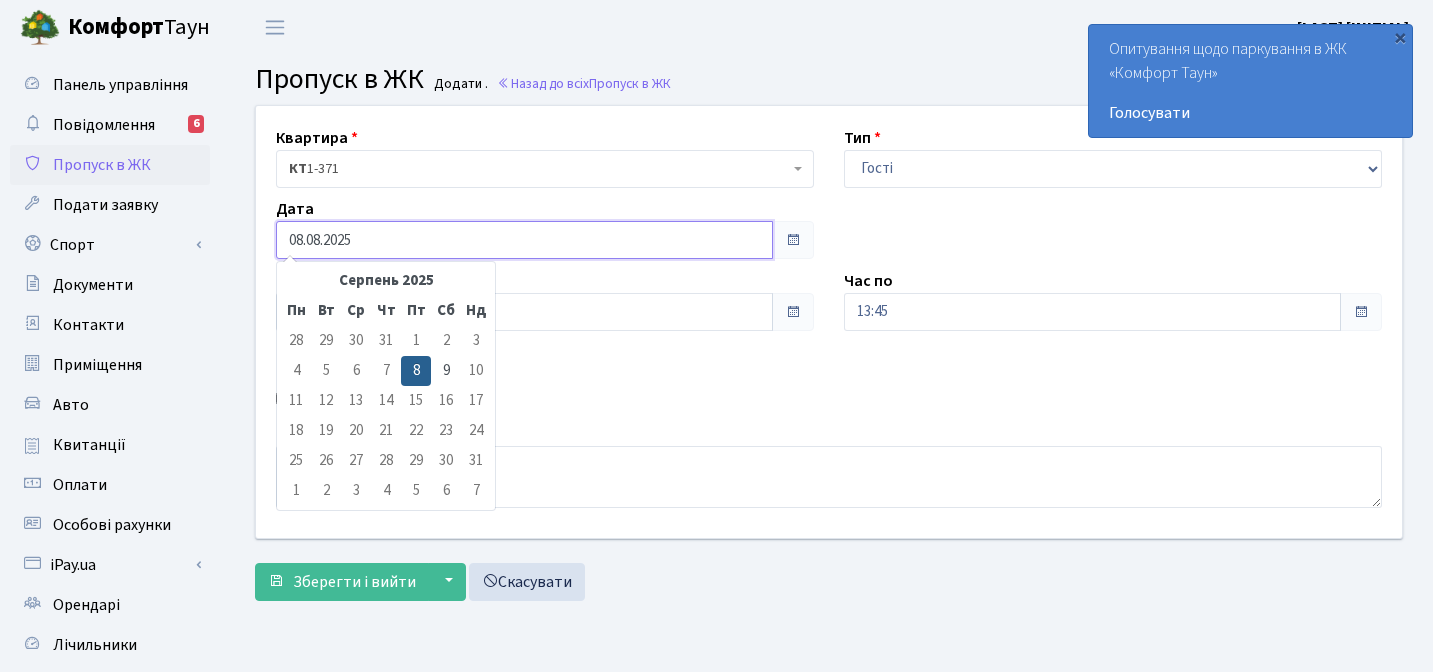 click on "08.08.2025" at bounding box center [524, 240] 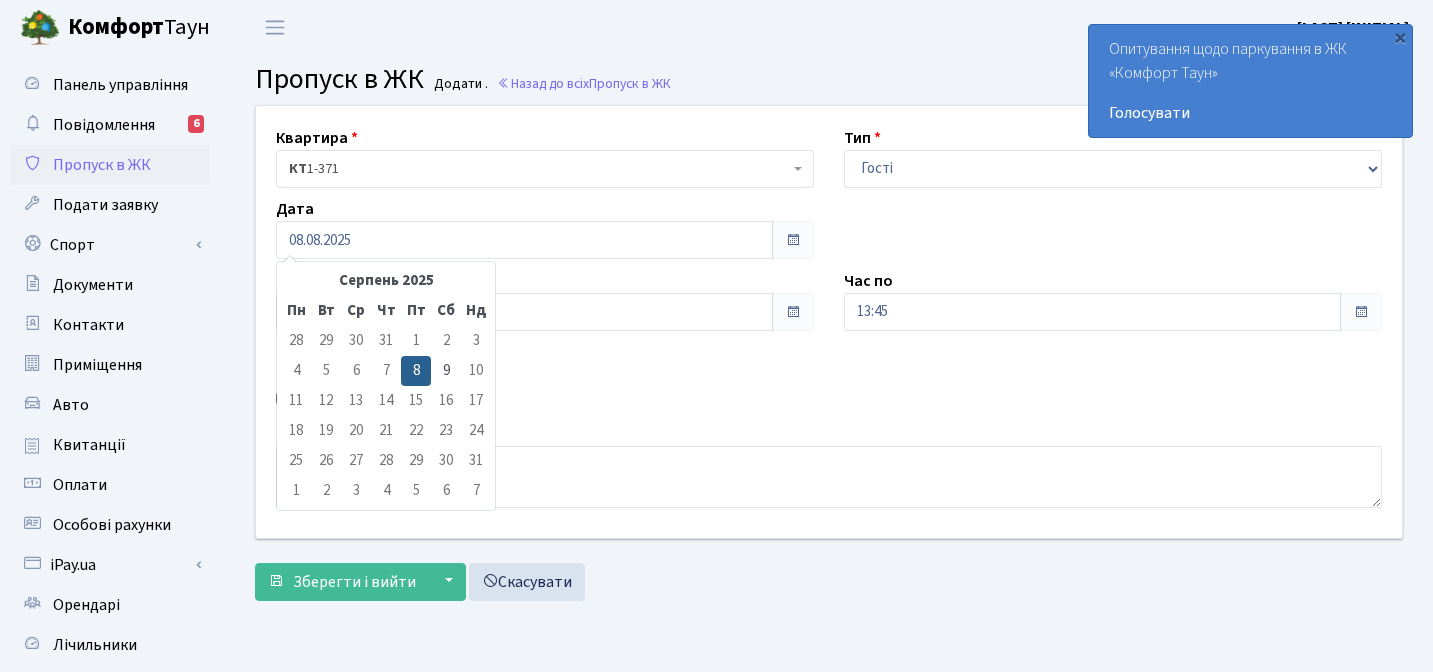 click on "9" at bounding box center [446, 371] 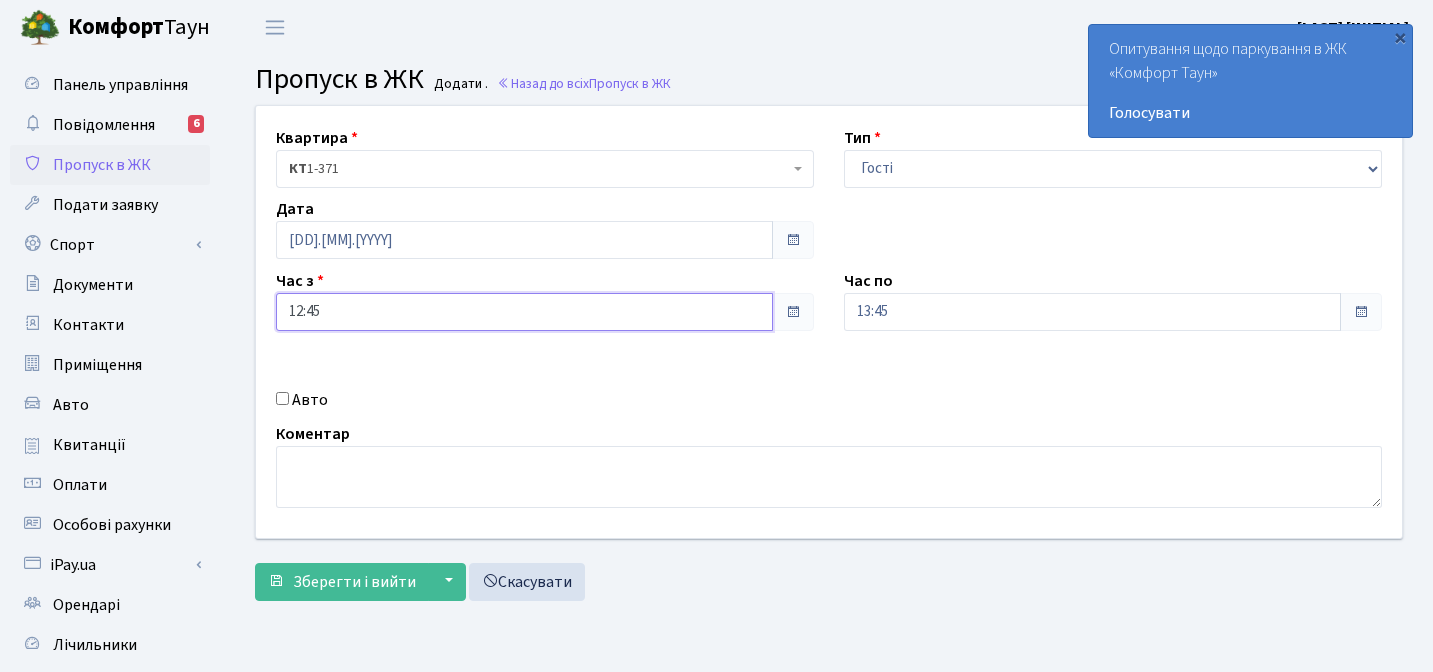 click on "12:45" at bounding box center (524, 312) 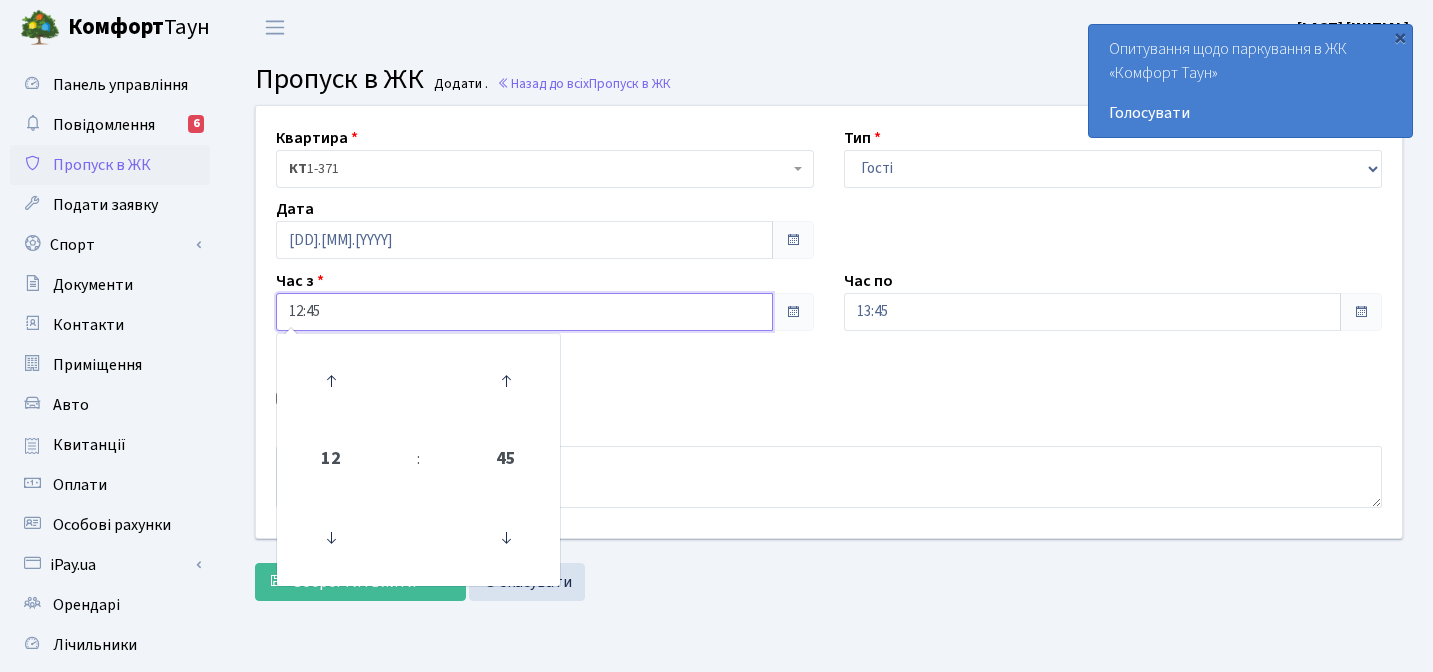click on "12:45" at bounding box center (524, 312) 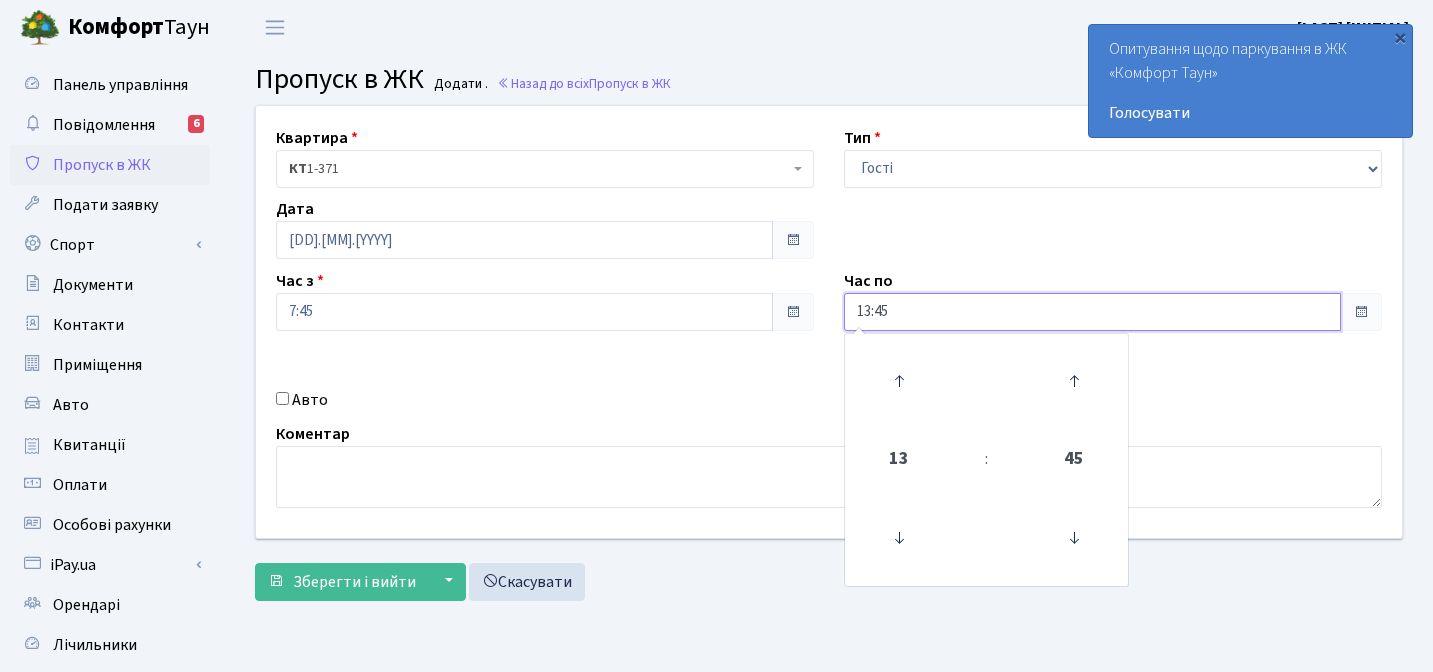 type on "07:45" 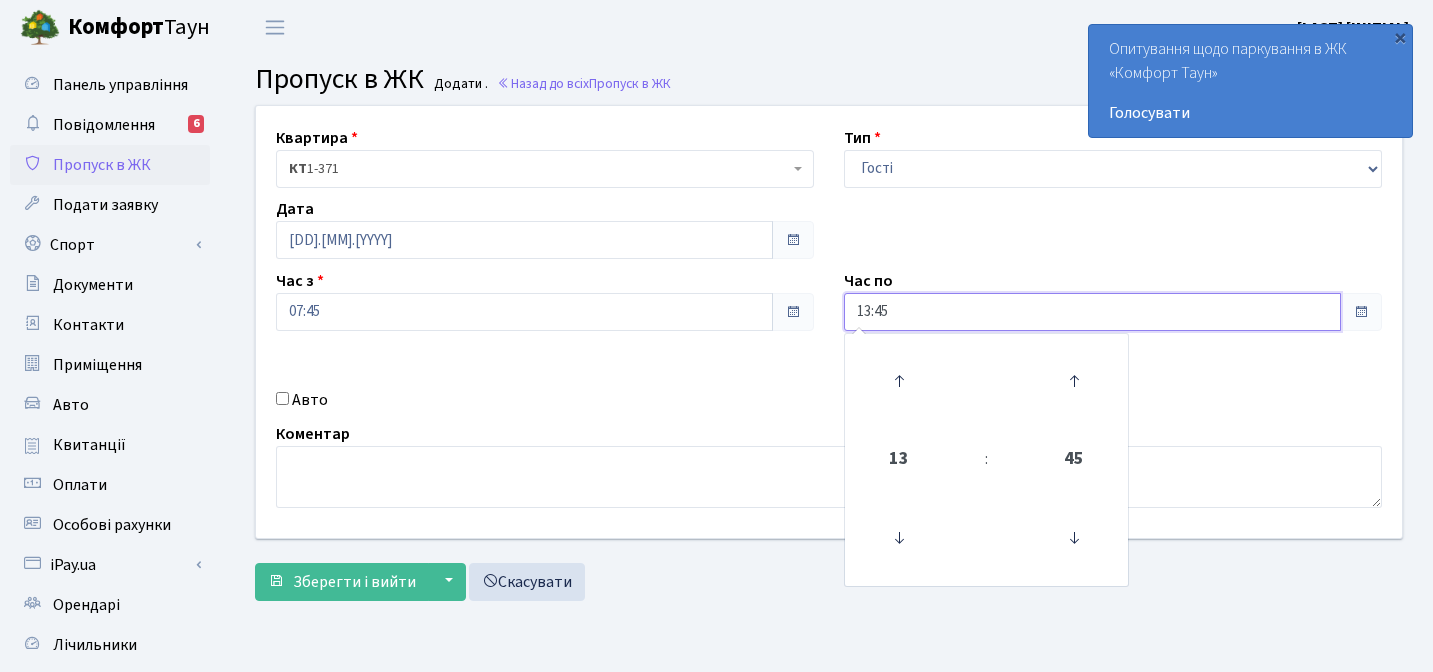 drag, startPoint x: 869, startPoint y: 311, endPoint x: 819, endPoint y: 308, distance: 50.08992 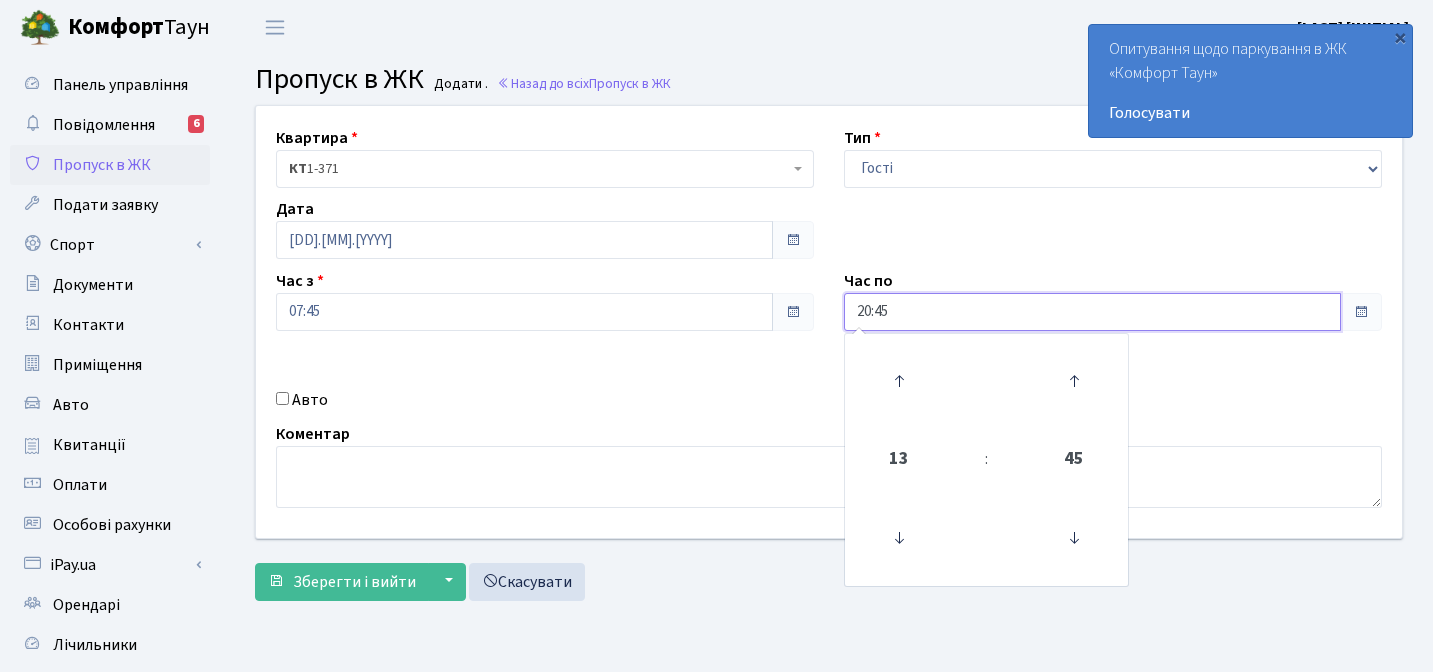type on "20:45" 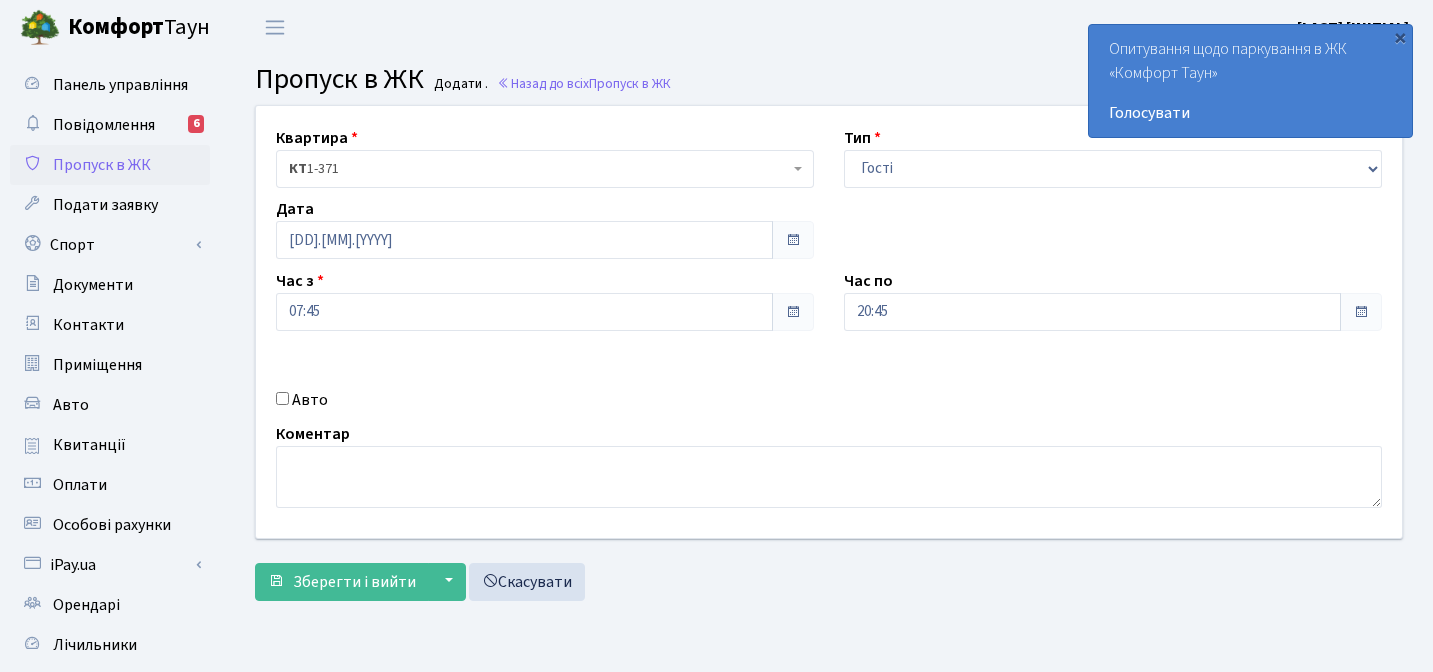click on "Квартира
<b>КТ</b>&nbsp;&nbsp;&nbsp;&nbsp;1-371
КТ     1-371
Тип
-
Доставка
Таксі
Гості
Сервіс
Дата
[DD].[MM].[YYYY]
Час з
[HH]:[MM]
Час по
[HH]:[MM]" at bounding box center [829, 322] 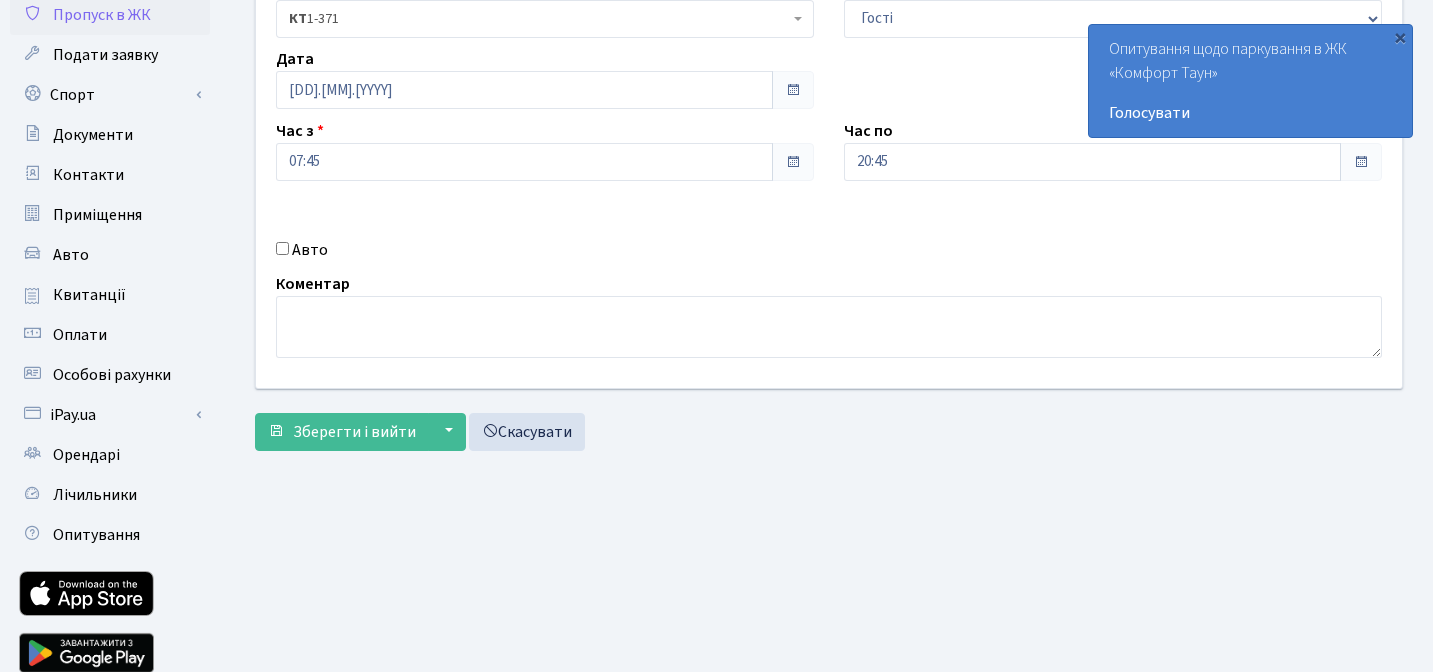 scroll, scrollTop: 215, scrollLeft: 0, axis: vertical 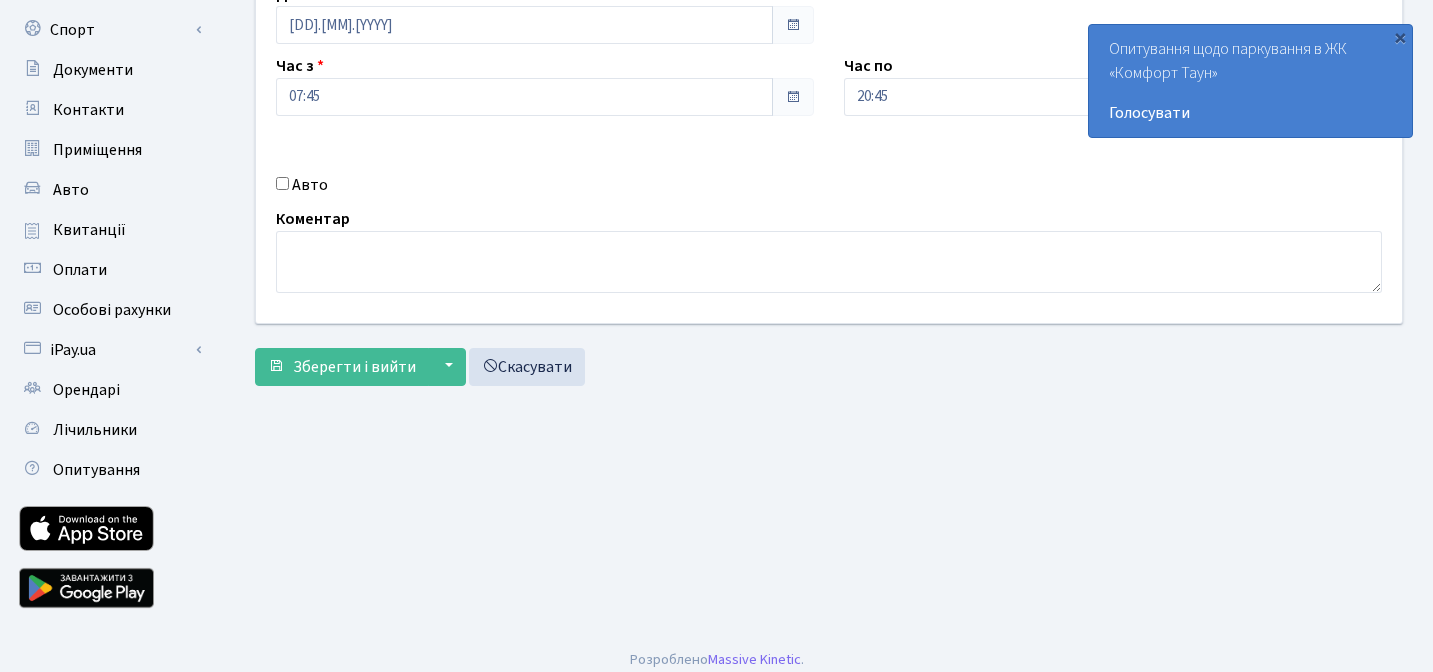 click on "Авто" at bounding box center [545, 185] 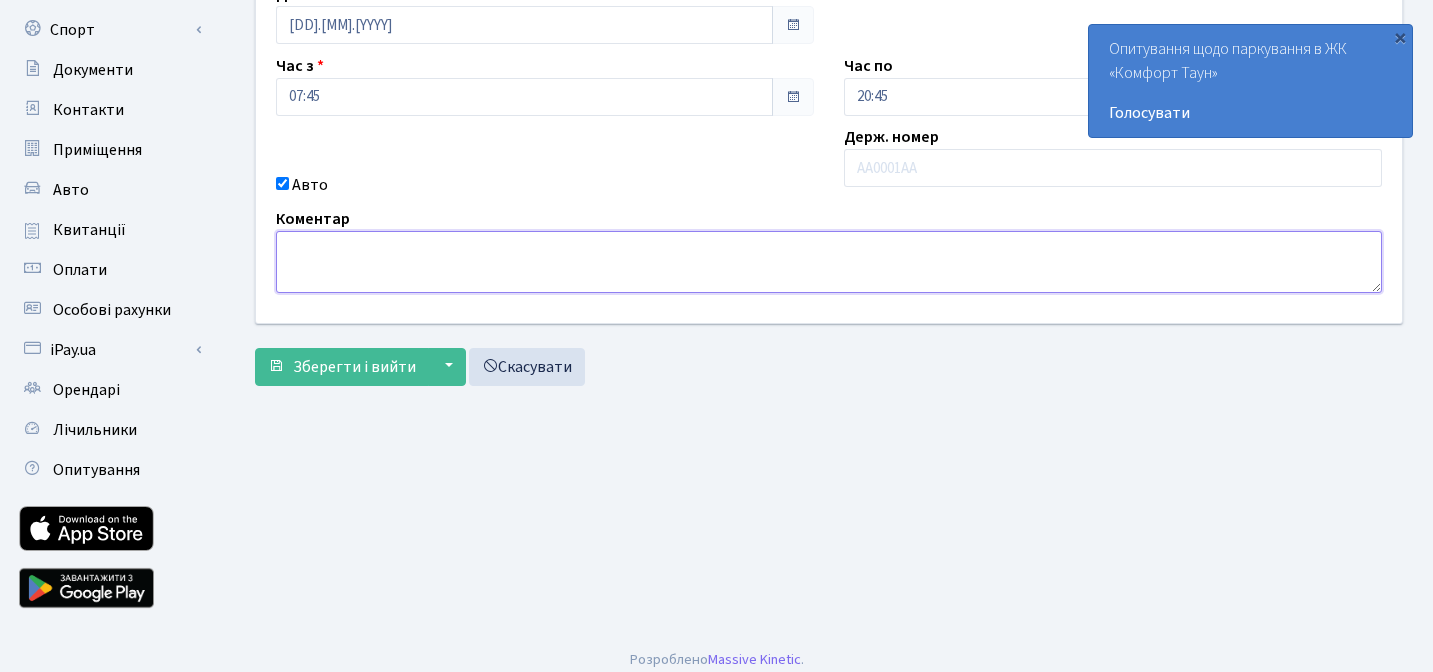 click at bounding box center [829, 262] 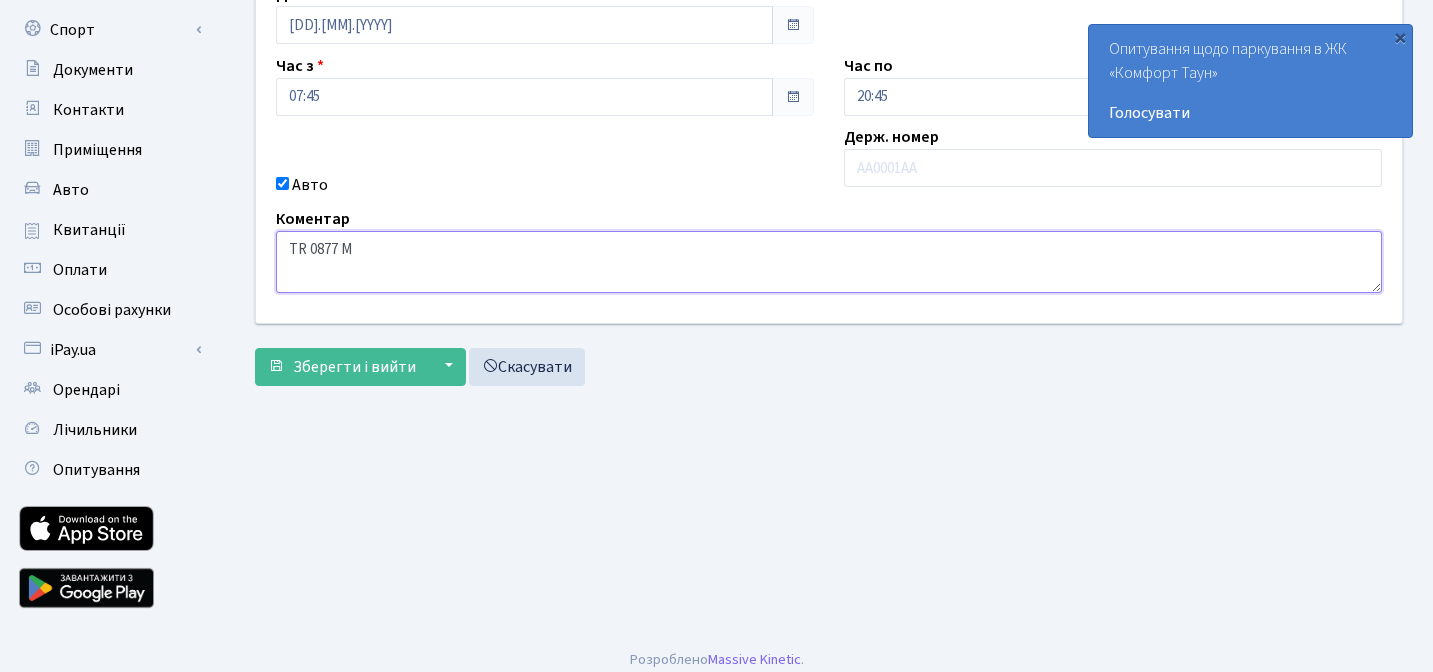 click on "TR 0877 M" at bounding box center [829, 262] 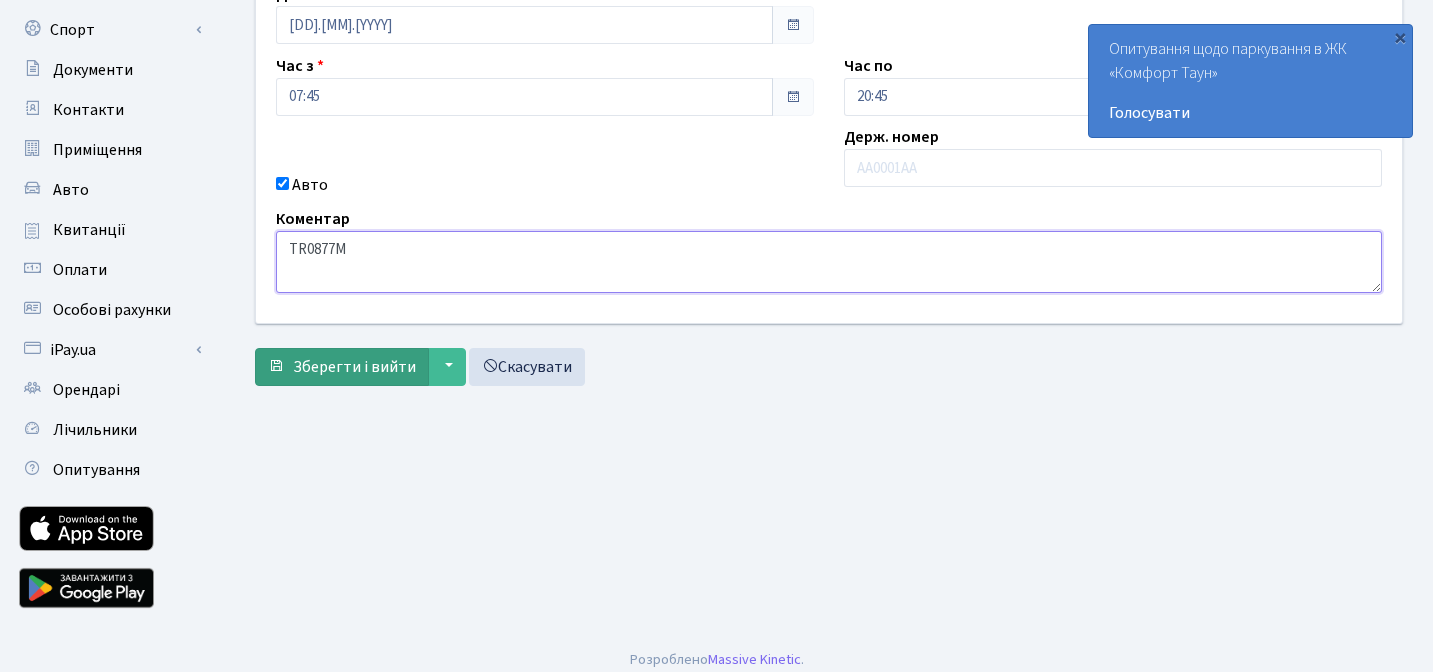 type on "TR0877M" 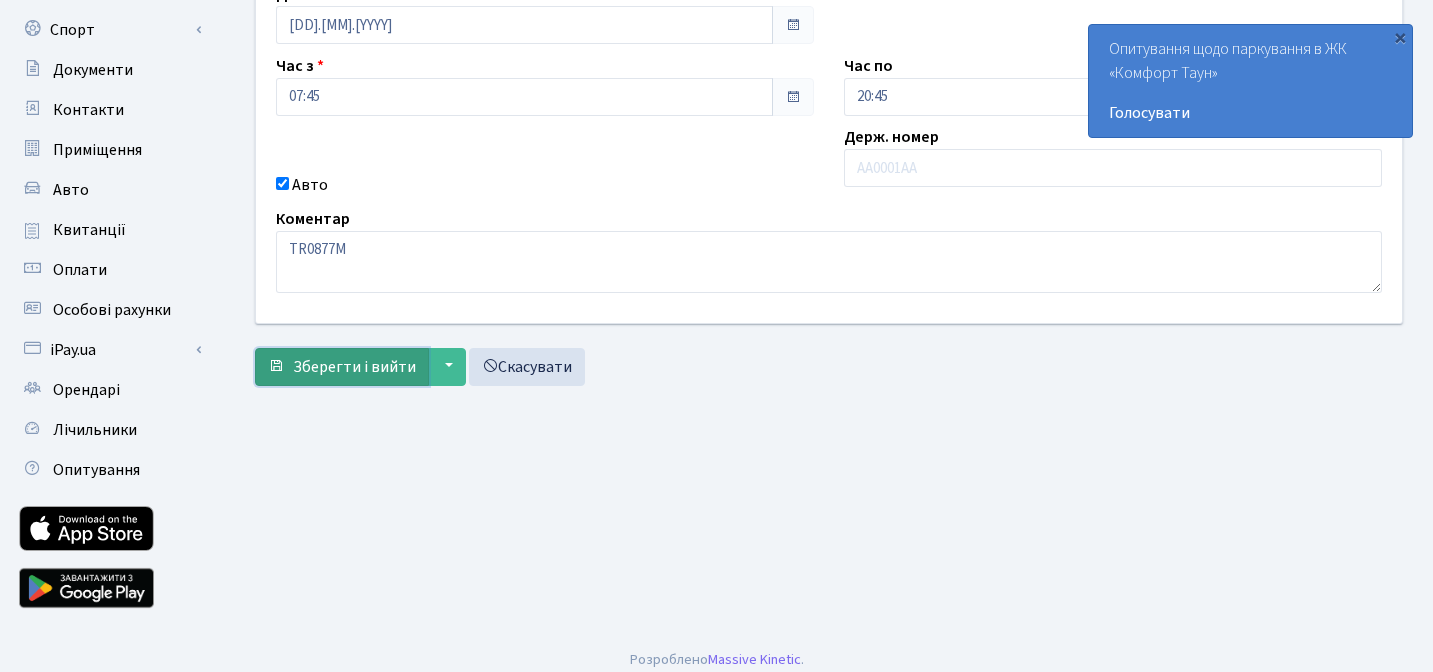 click on "Зберегти і вийти" at bounding box center (354, 367) 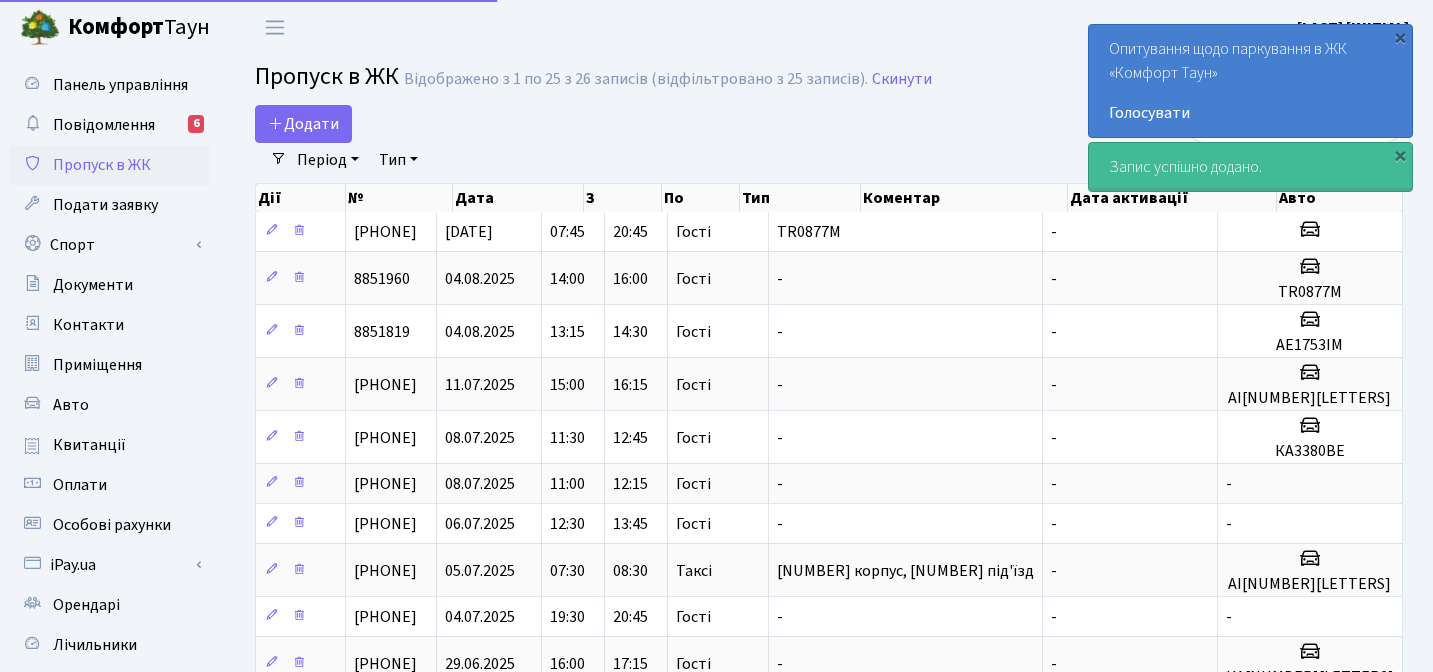 select on "25" 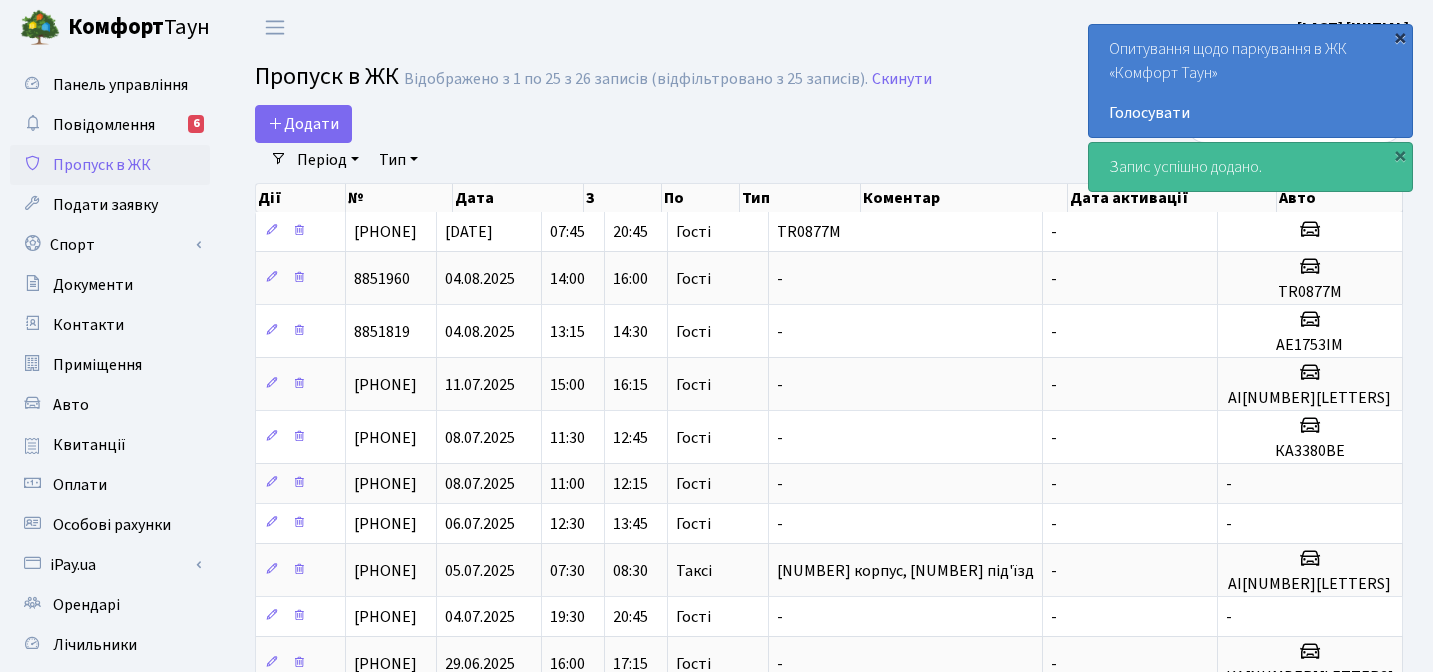 click on "×" at bounding box center (1400, 37) 